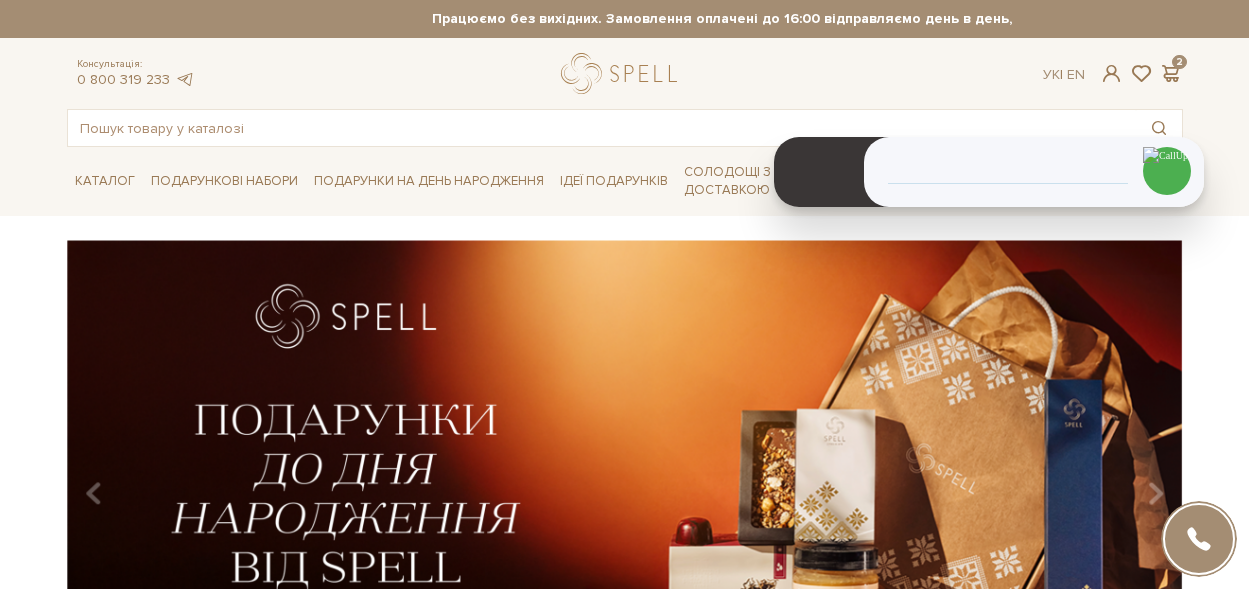 scroll, scrollTop: 0, scrollLeft: 0, axis: both 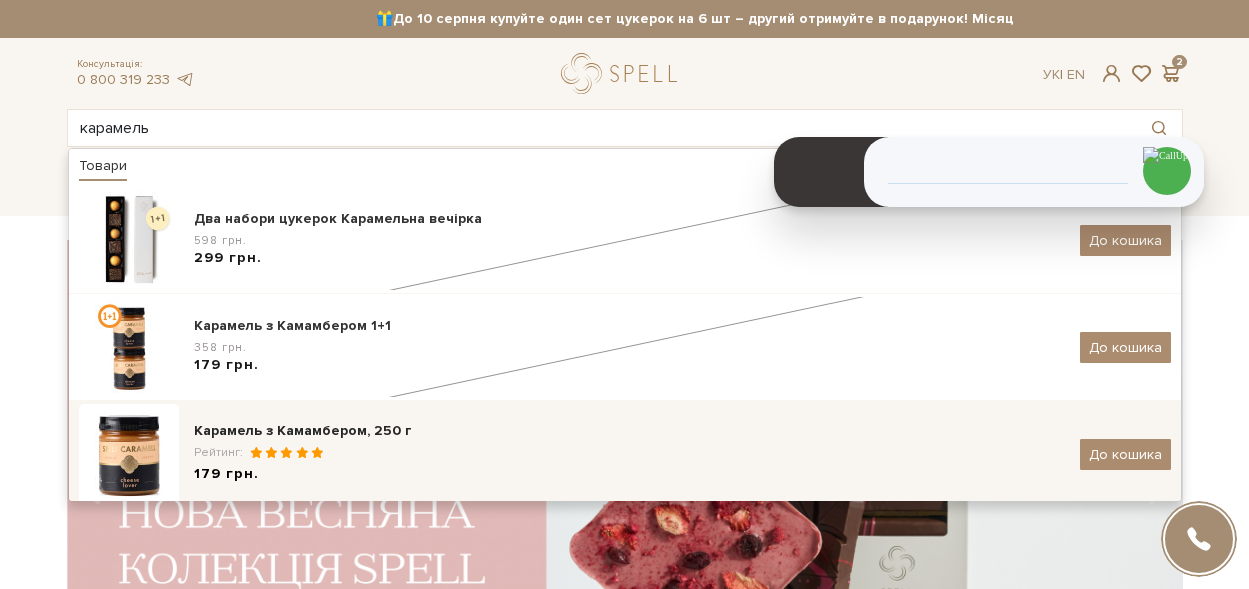 type on "карамель" 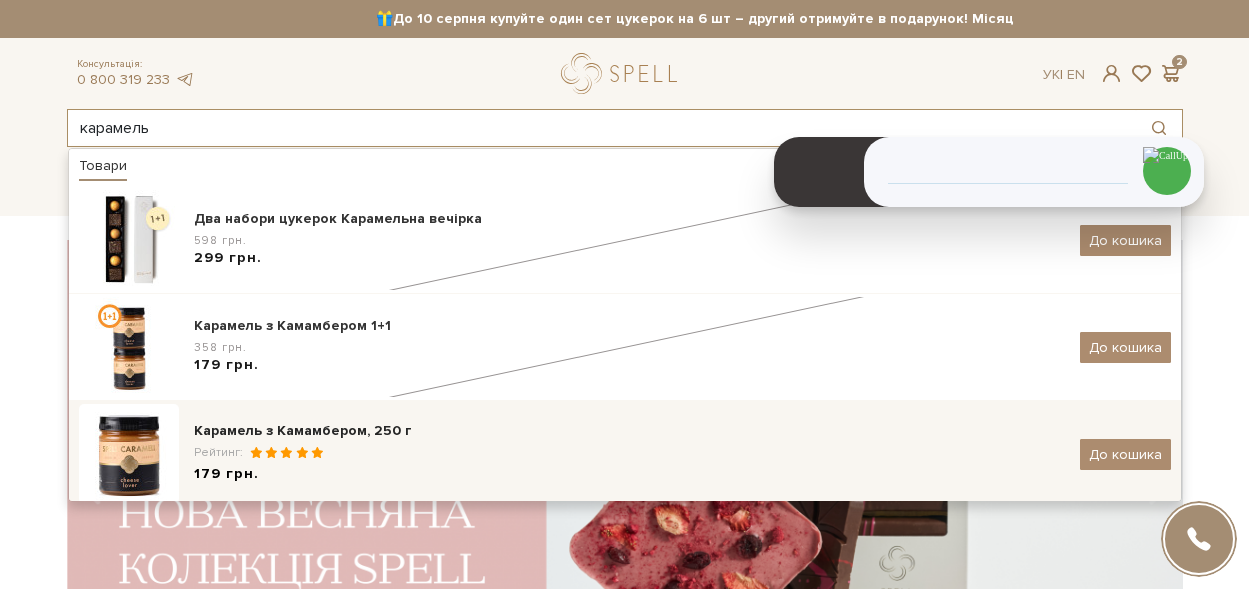 click on "Карамель з Камамбером, 250 г" at bounding box center [629, 431] 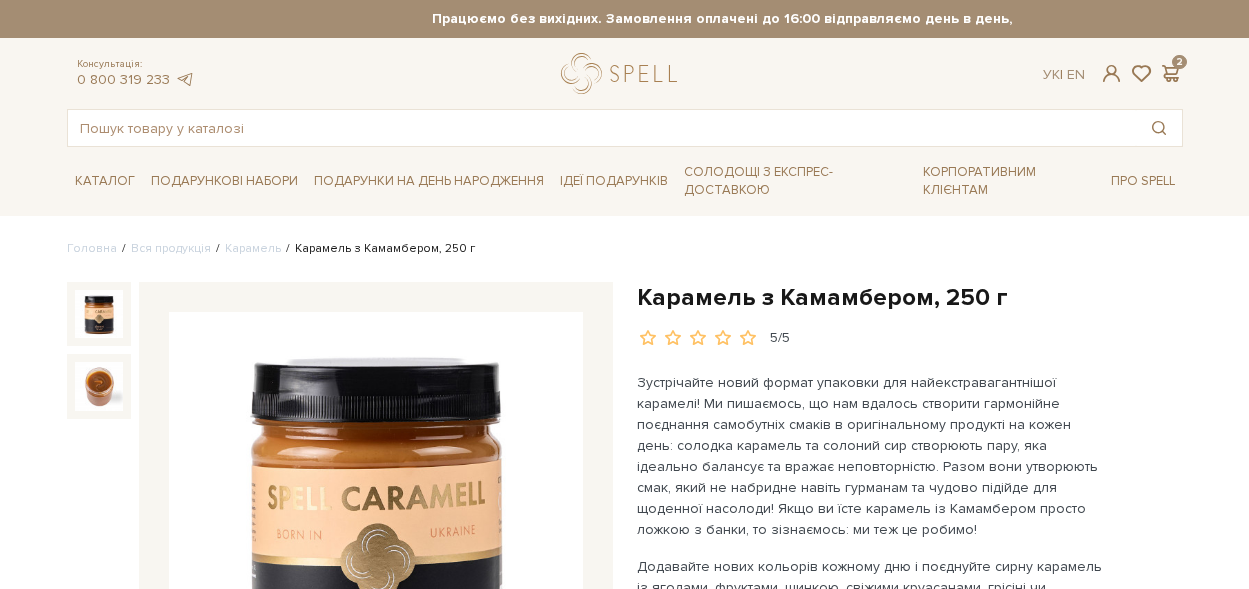 click on "Карамель з Камамбером, 250 г" at bounding box center (910, 297) 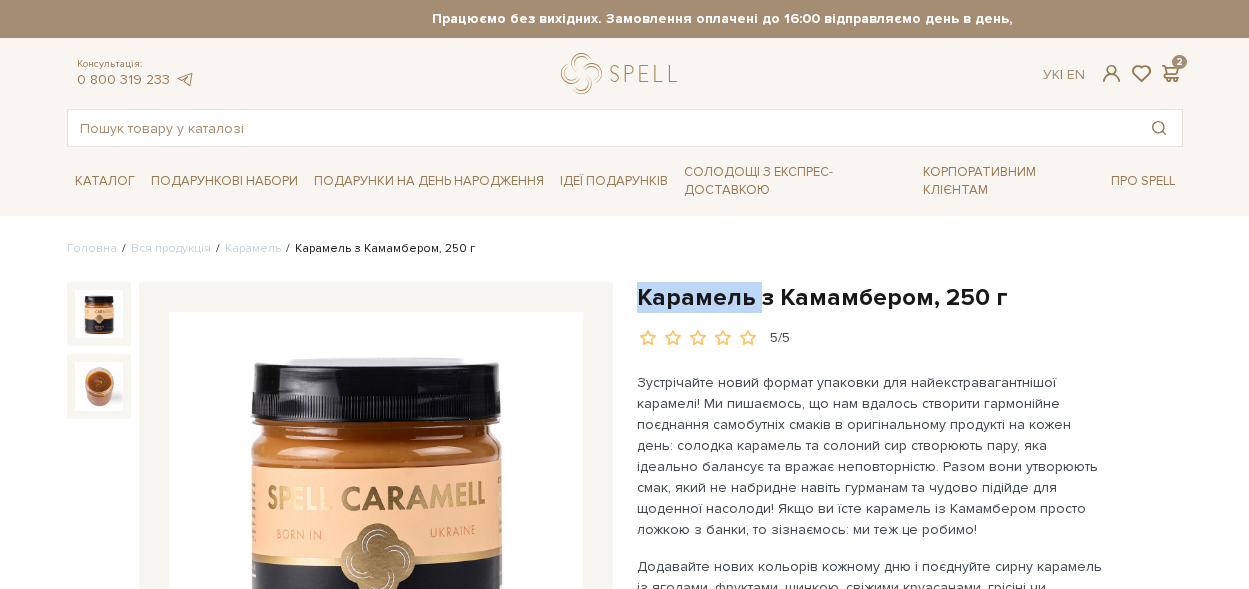scroll, scrollTop: 0, scrollLeft: 0, axis: both 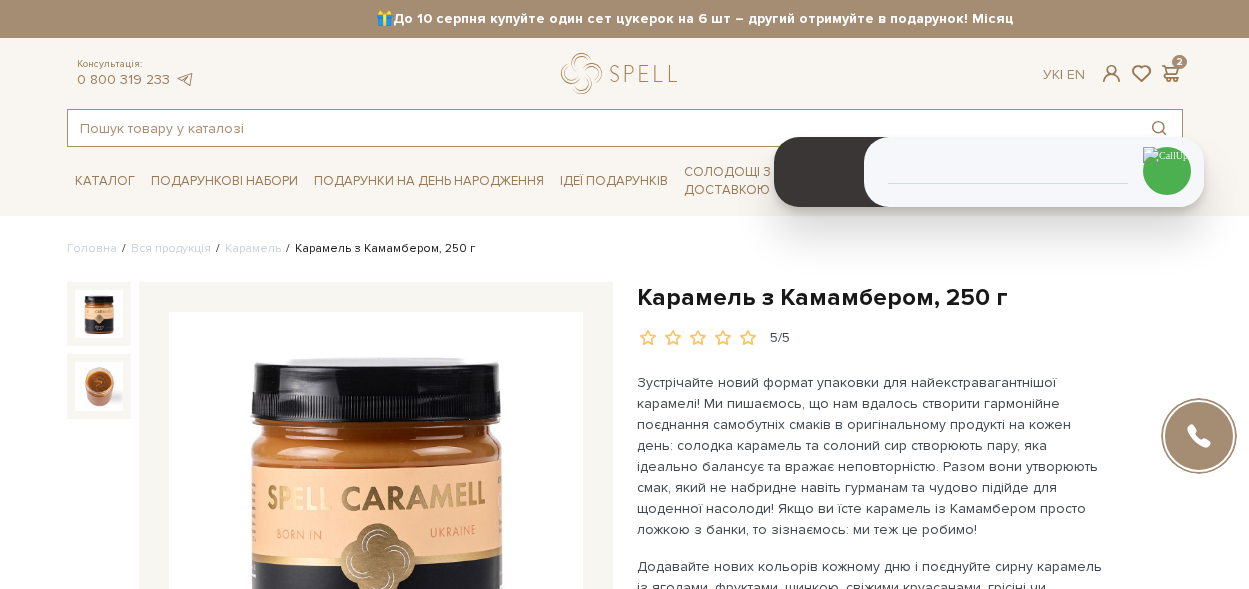 click at bounding box center (602, 128) 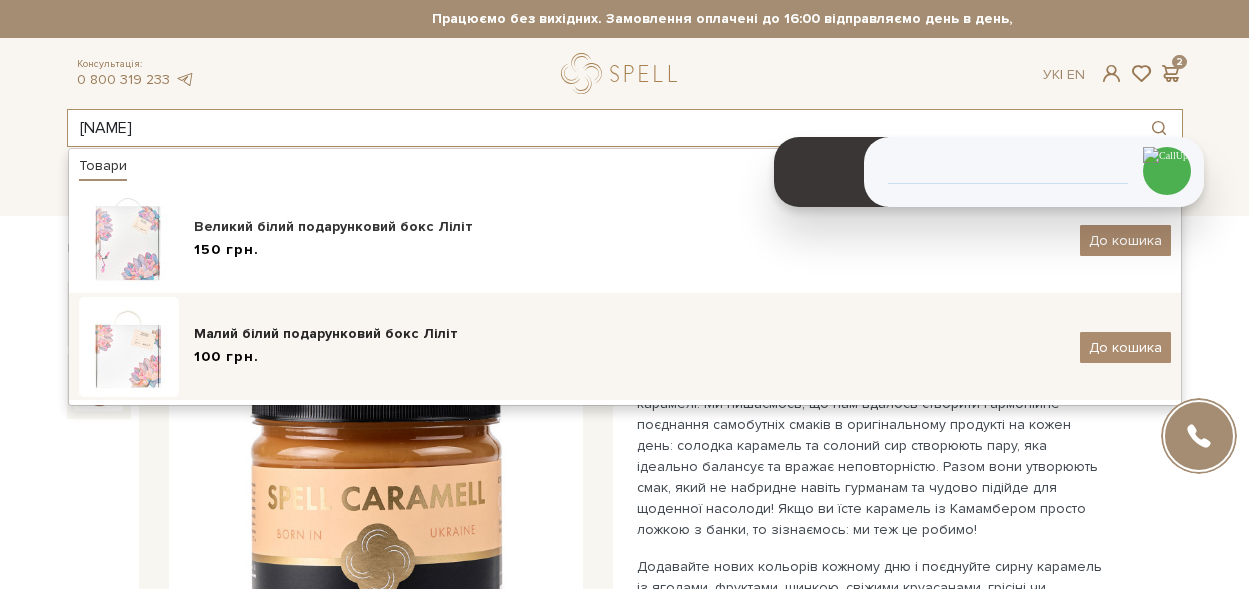 type on "ліліт" 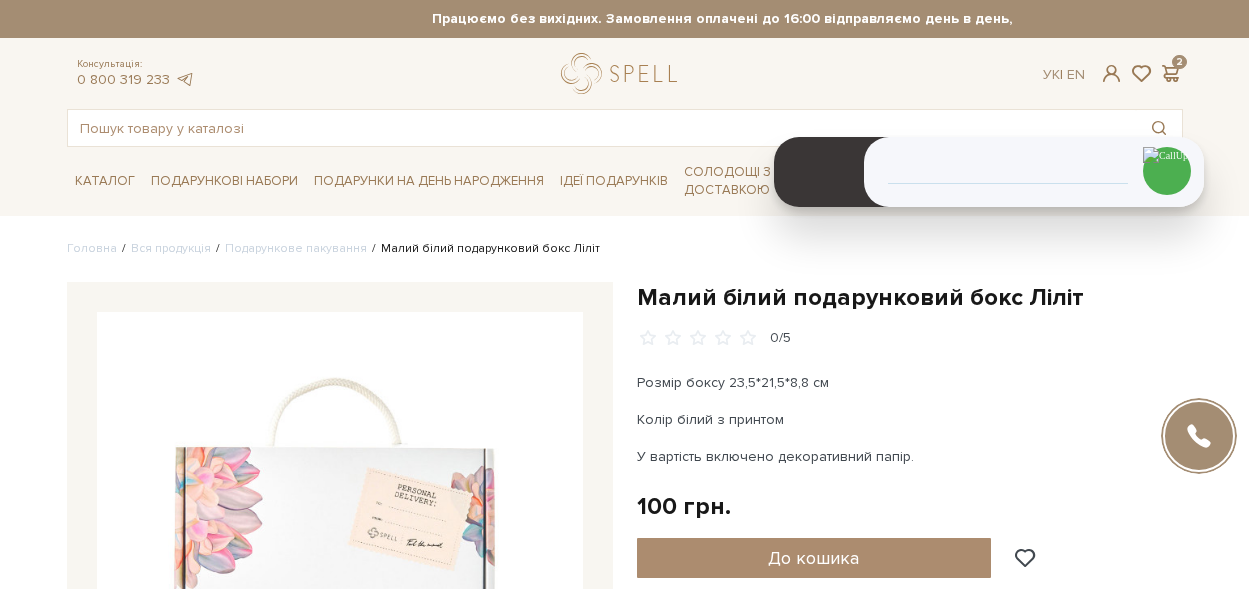 click on "Малий білий подарунковий бокс Ліліт" at bounding box center (910, 297) 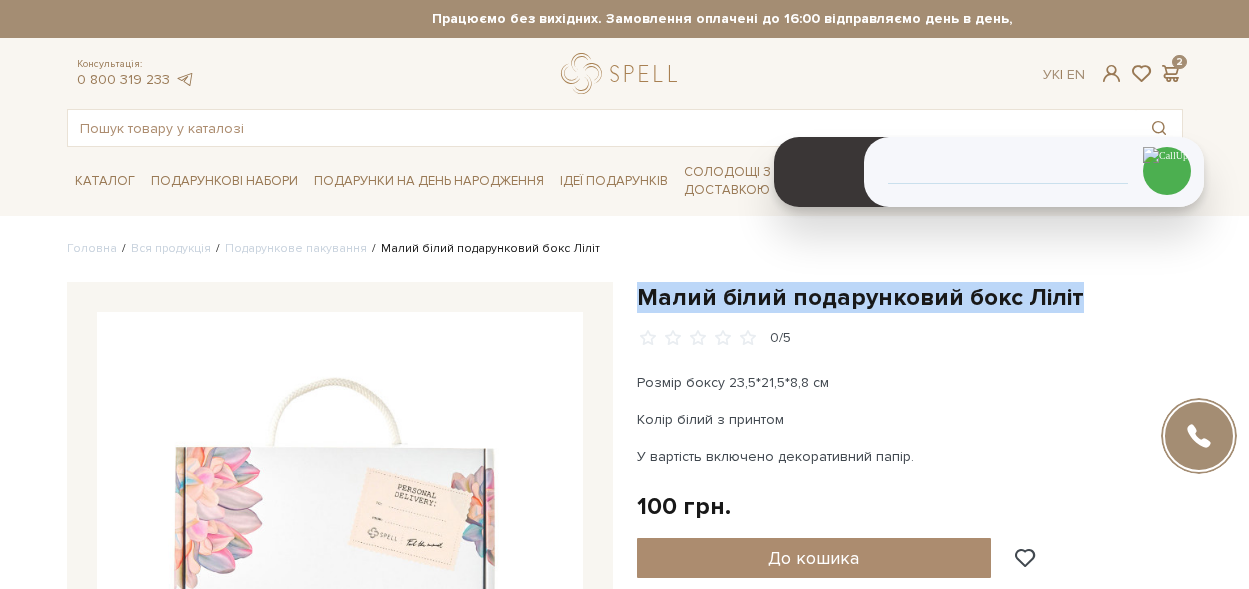 click on "Малий білий подарунковий бокс Ліліт" at bounding box center [910, 297] 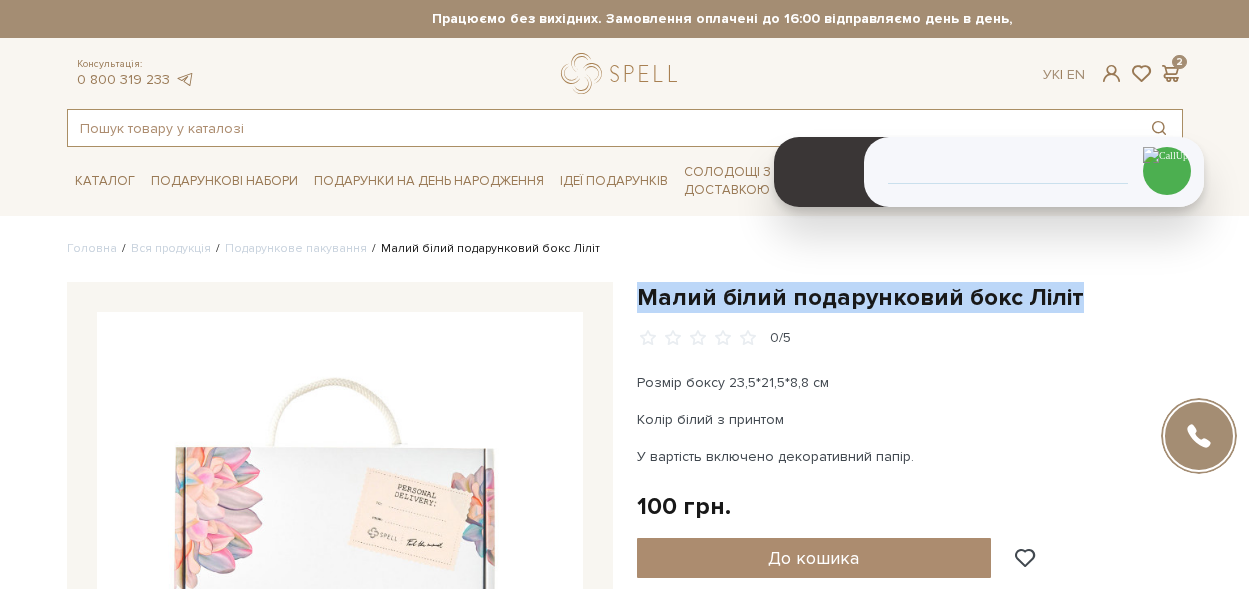 click at bounding box center [602, 128] 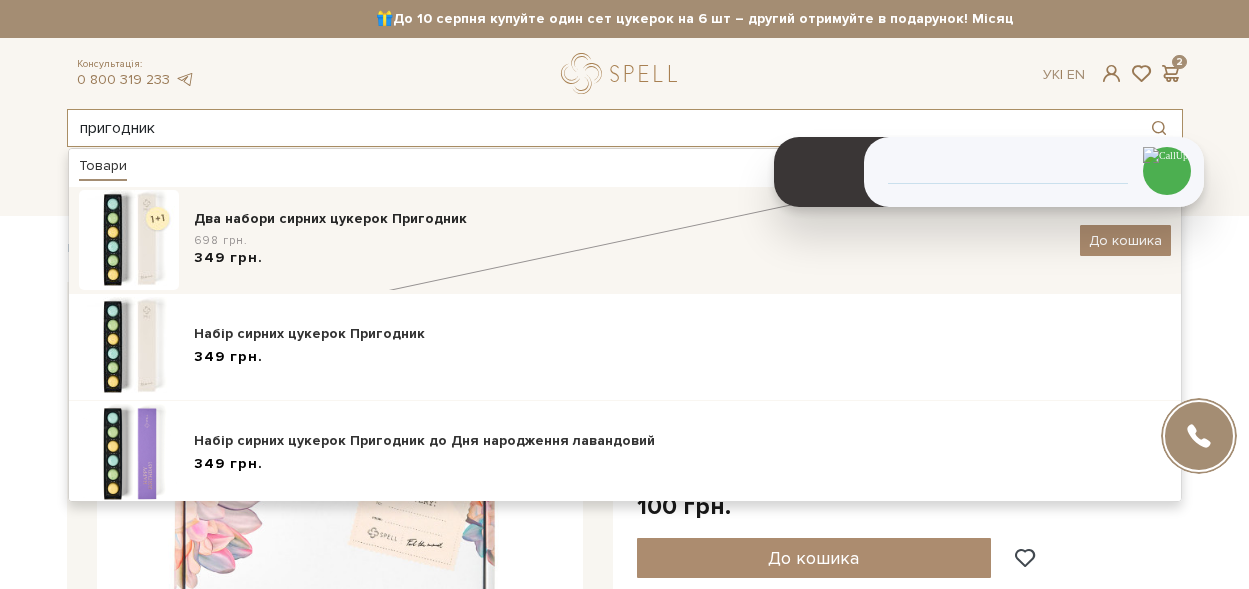 type on "пригодник" 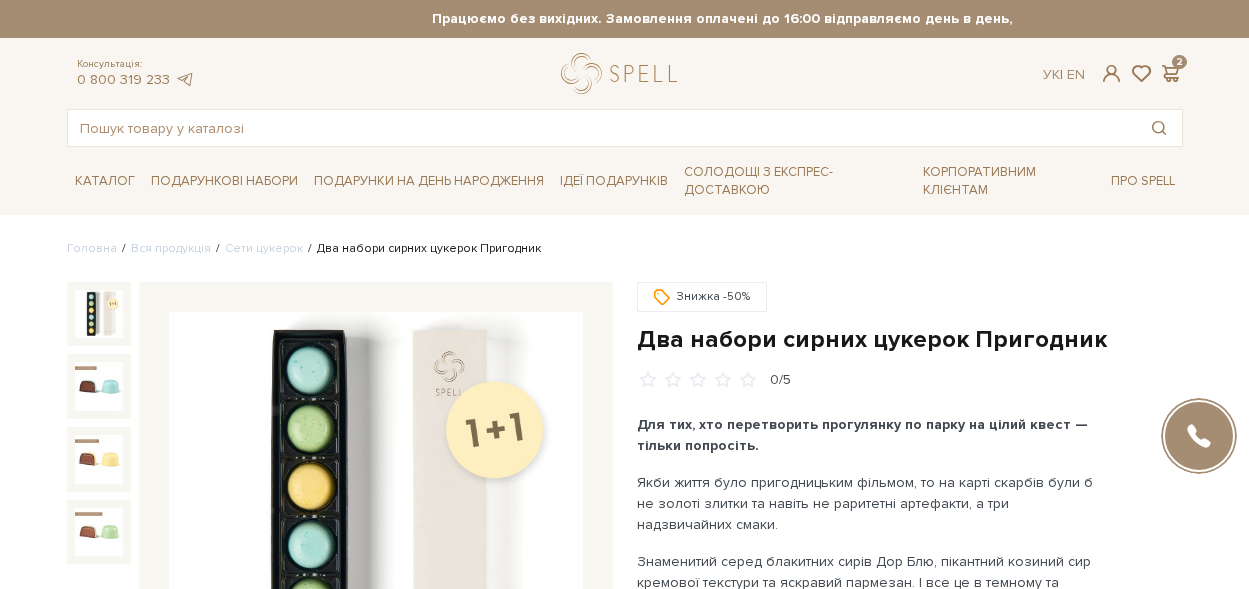 click on "Два набори сирних цукерок Пригодник" at bounding box center [910, 339] 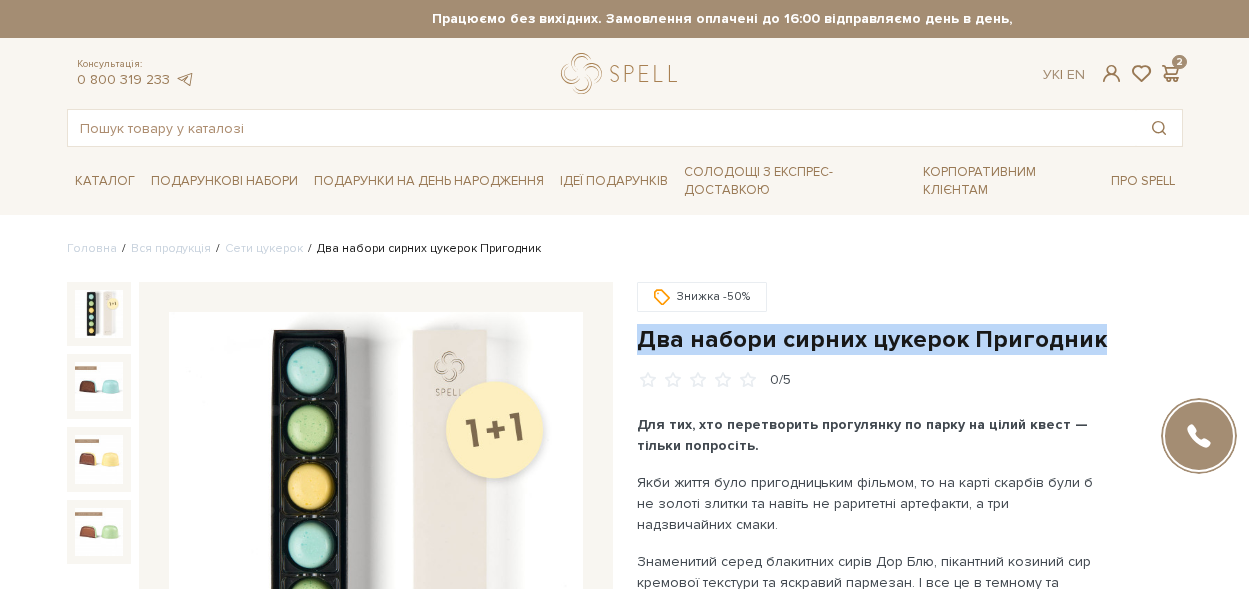 scroll, scrollTop: 0, scrollLeft: 0, axis: both 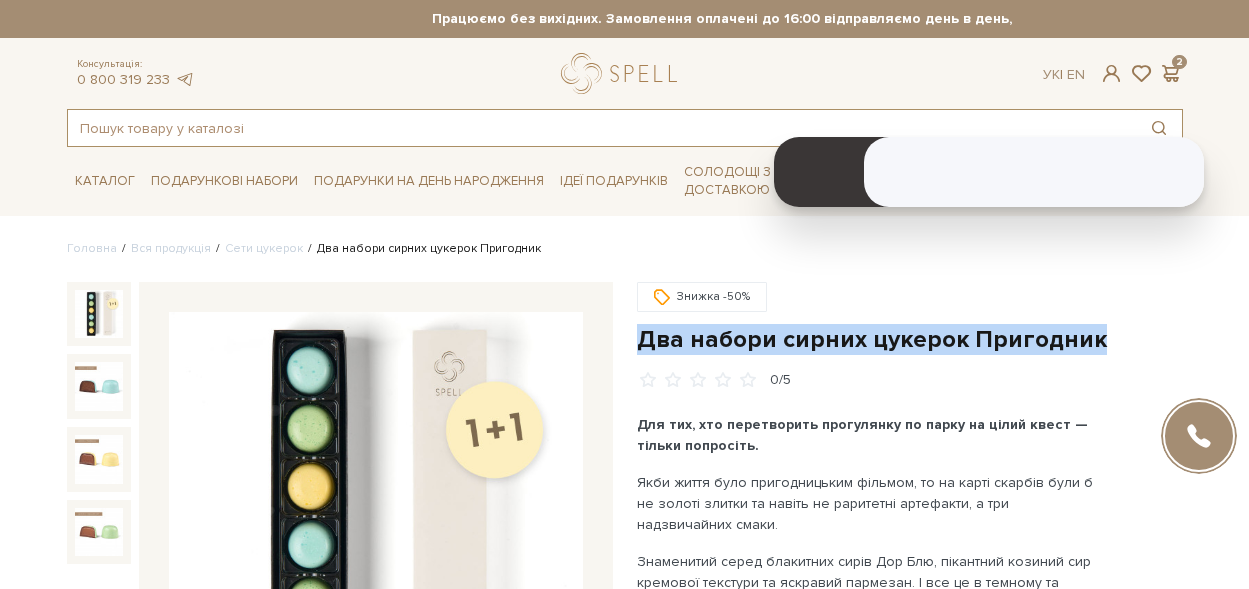click at bounding box center [602, 128] 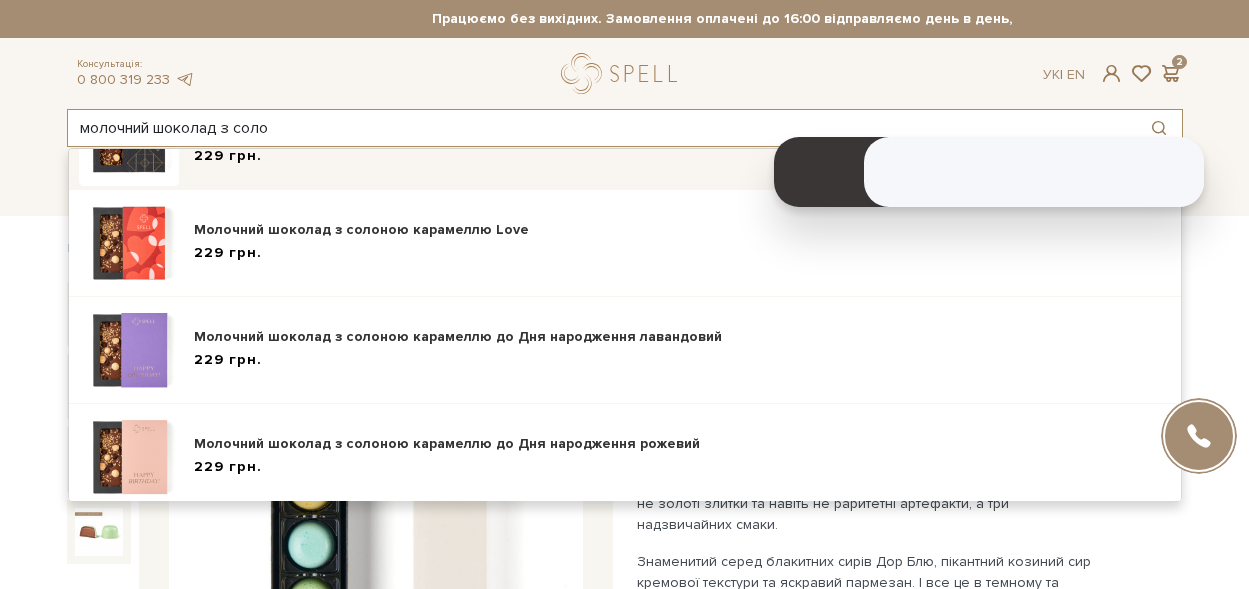 scroll, scrollTop: 300, scrollLeft: 0, axis: vertical 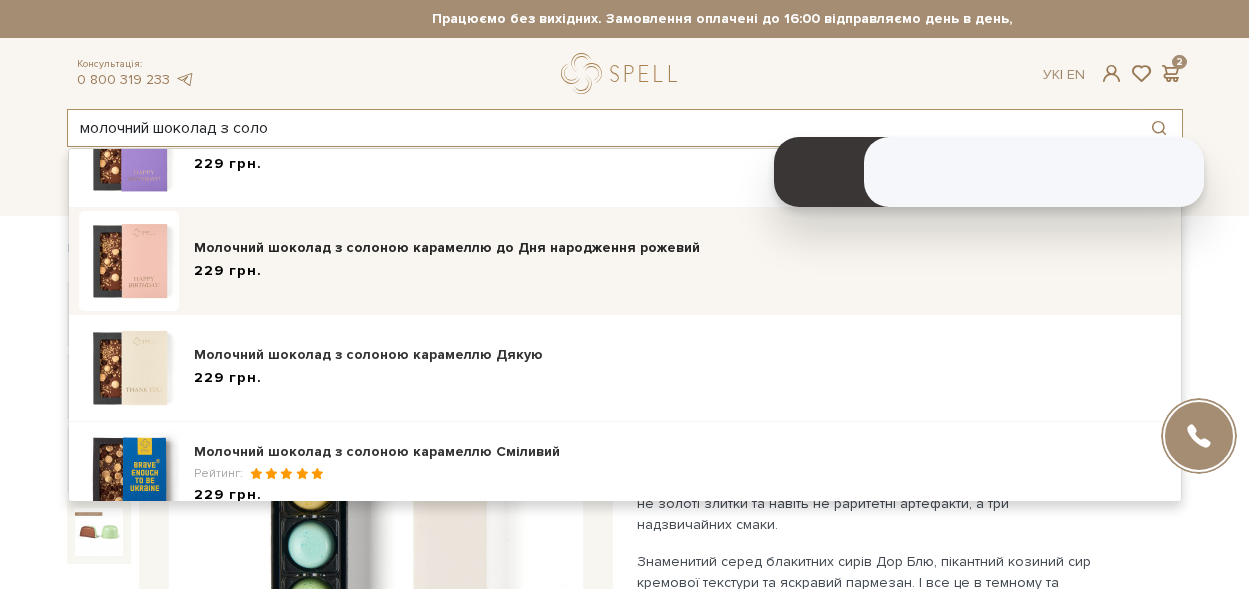 type on "молочний шоколад з соло" 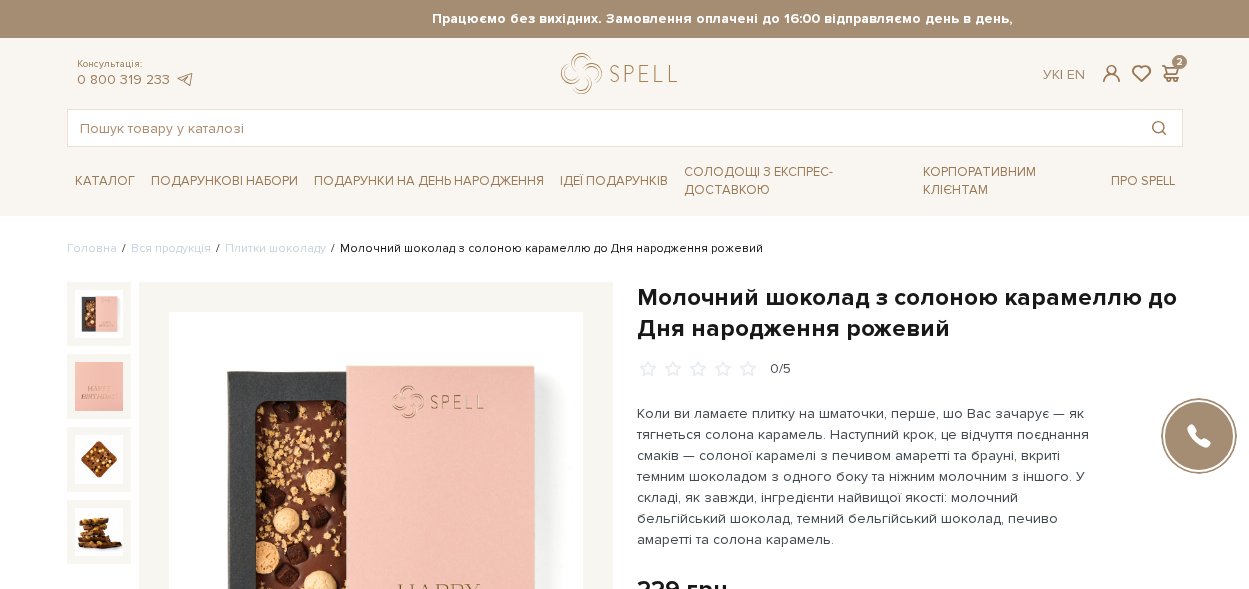 scroll, scrollTop: 0, scrollLeft: 0, axis: both 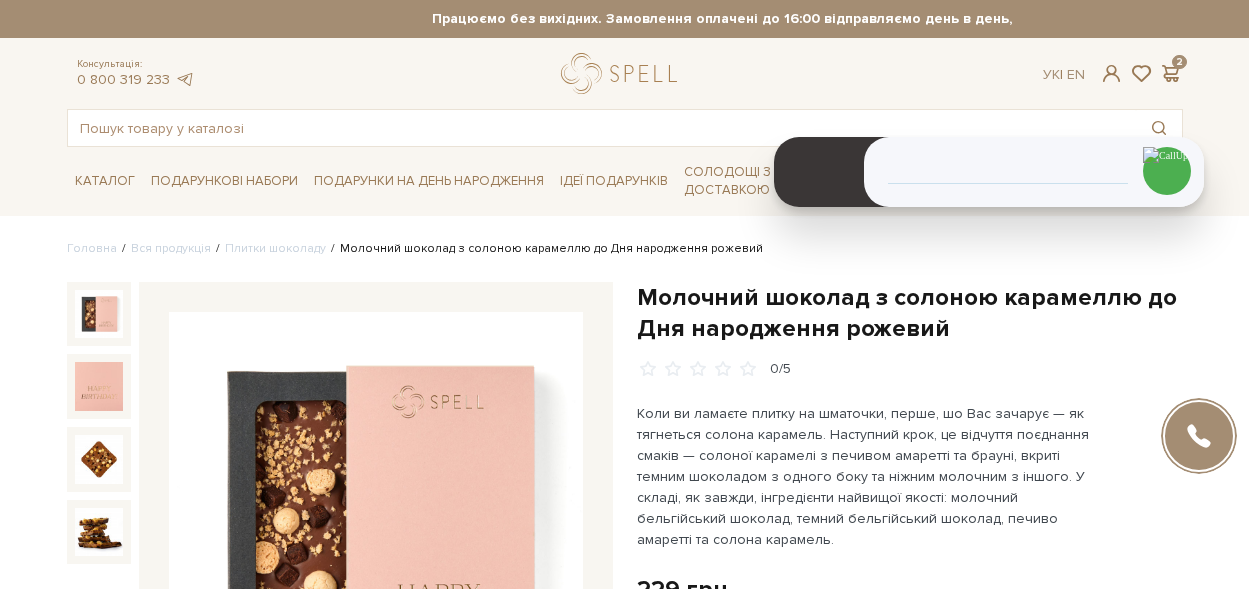 click on "Молочний шоколад з солоною карамеллю до Дня народження рожевий" at bounding box center (910, 313) 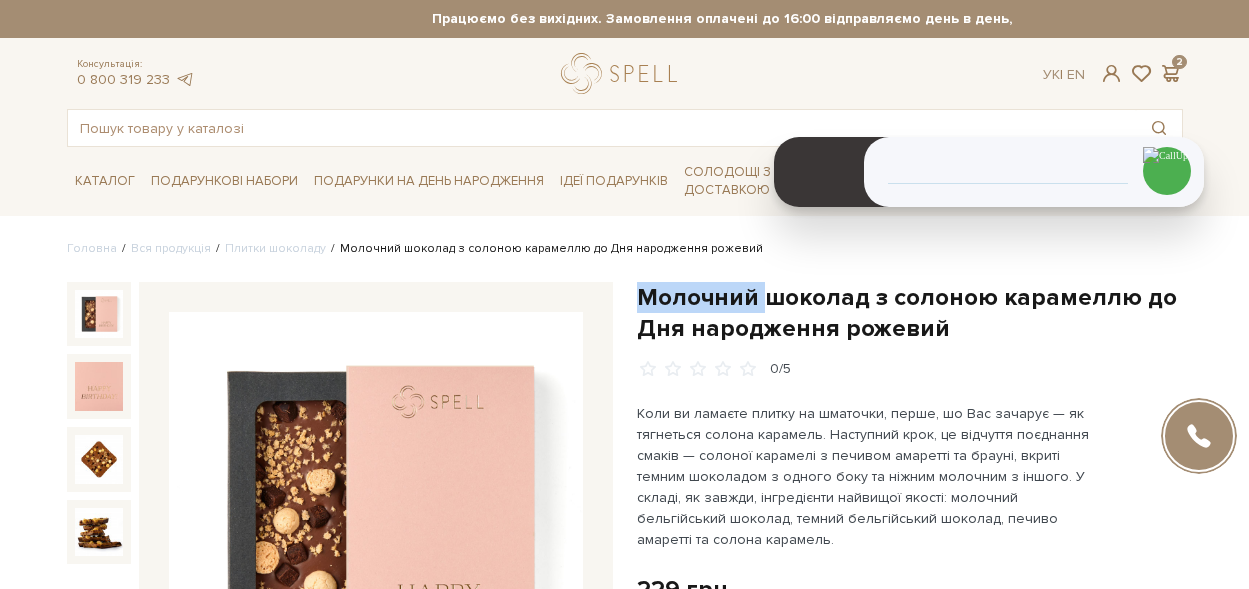 click on "Молочний шоколад з солоною карамеллю до Дня народження рожевий" at bounding box center [910, 313] 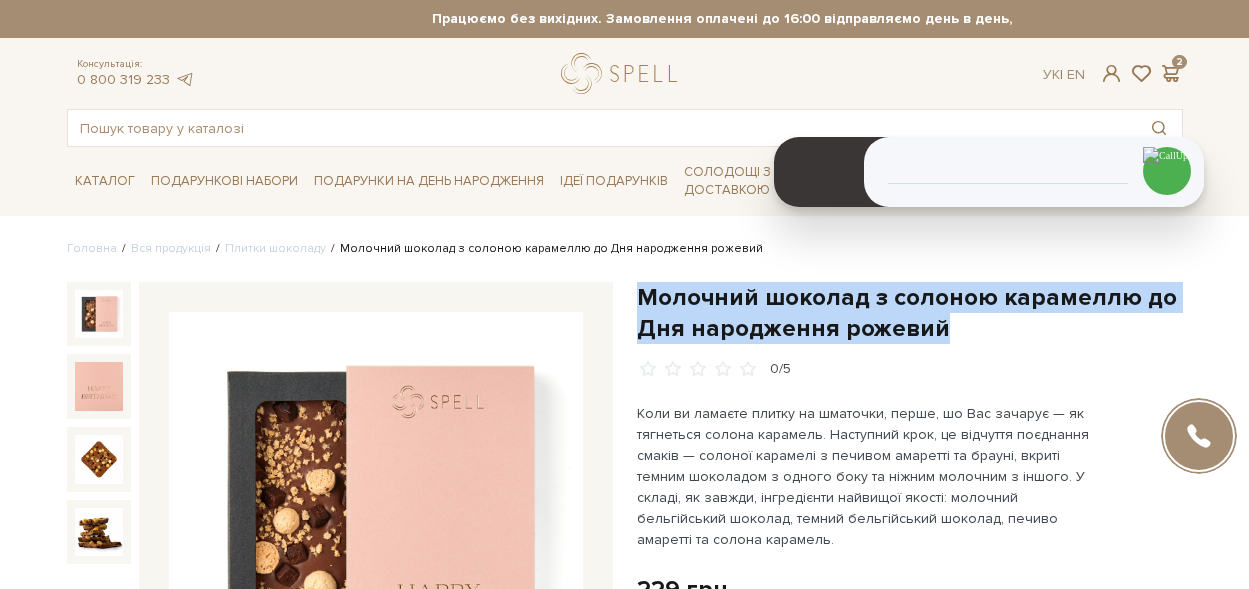 click on "Молочний шоколад з солоною карамеллю до Дня народження рожевий" at bounding box center [910, 313] 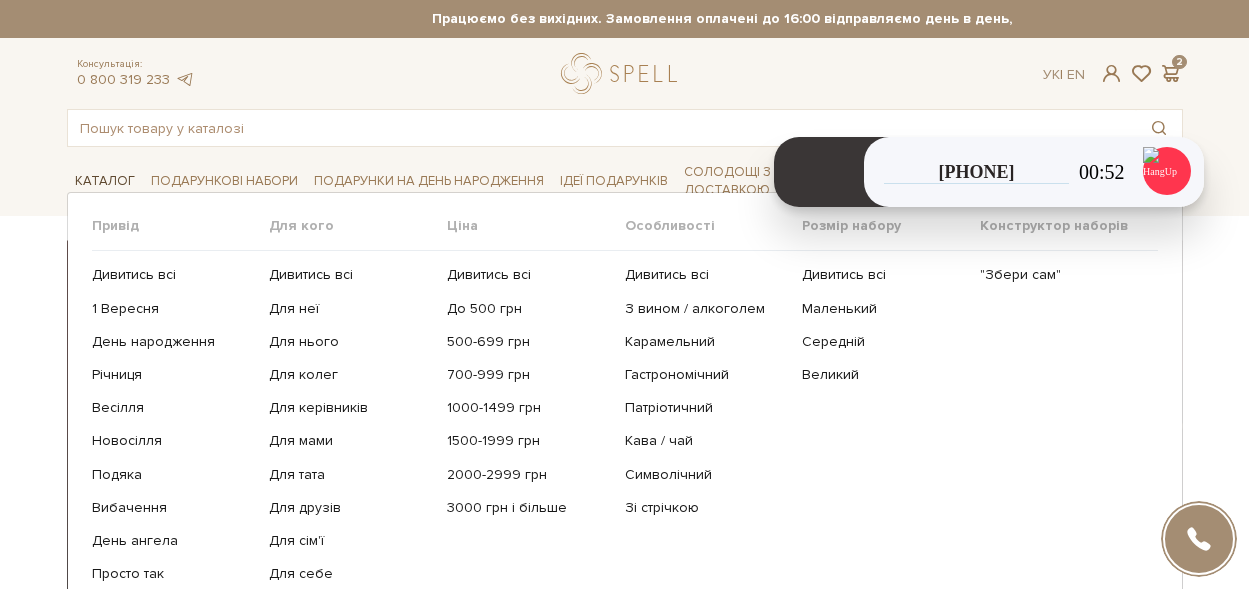 scroll, scrollTop: 0, scrollLeft: 0, axis: both 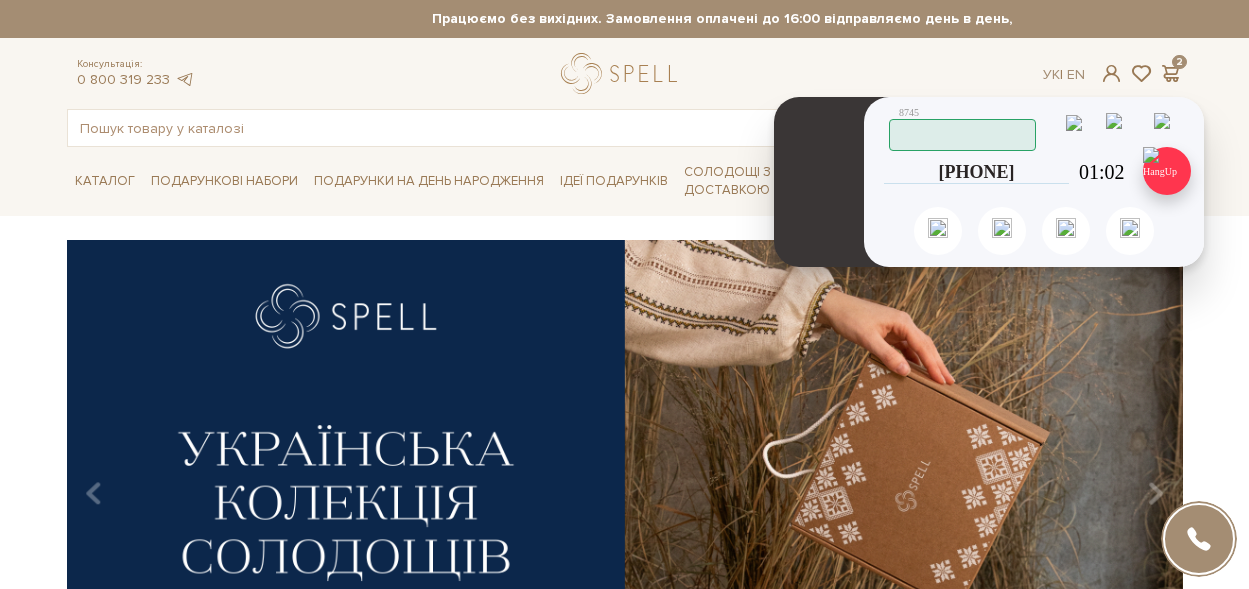 click at bounding box center [1167, 171] 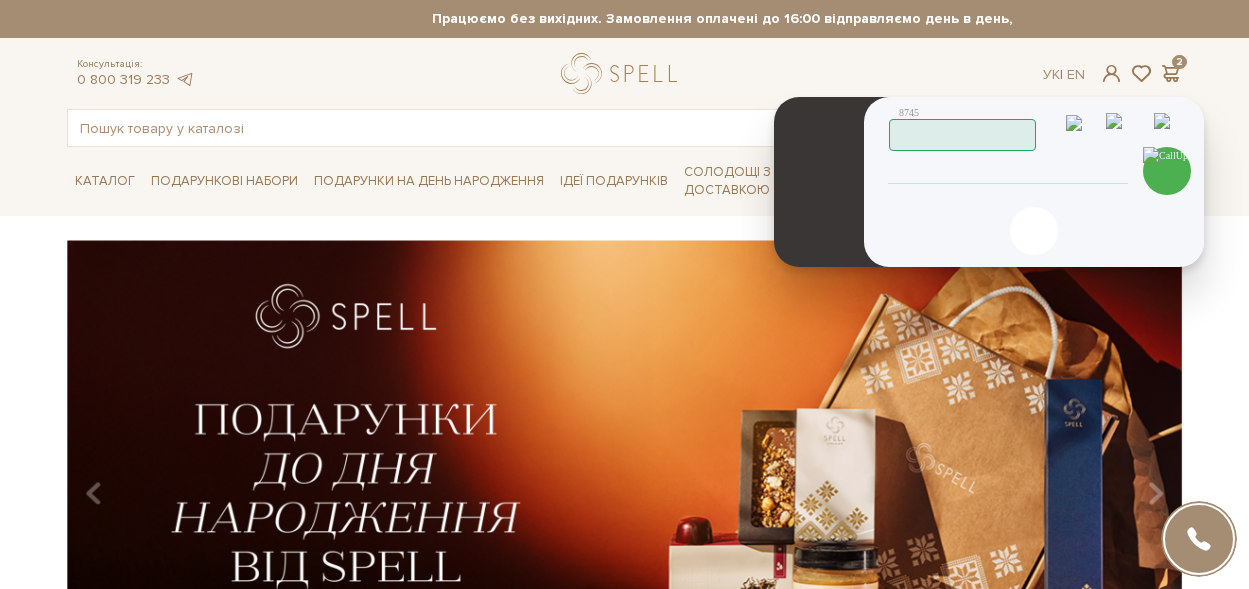 click at bounding box center (1008, 172) 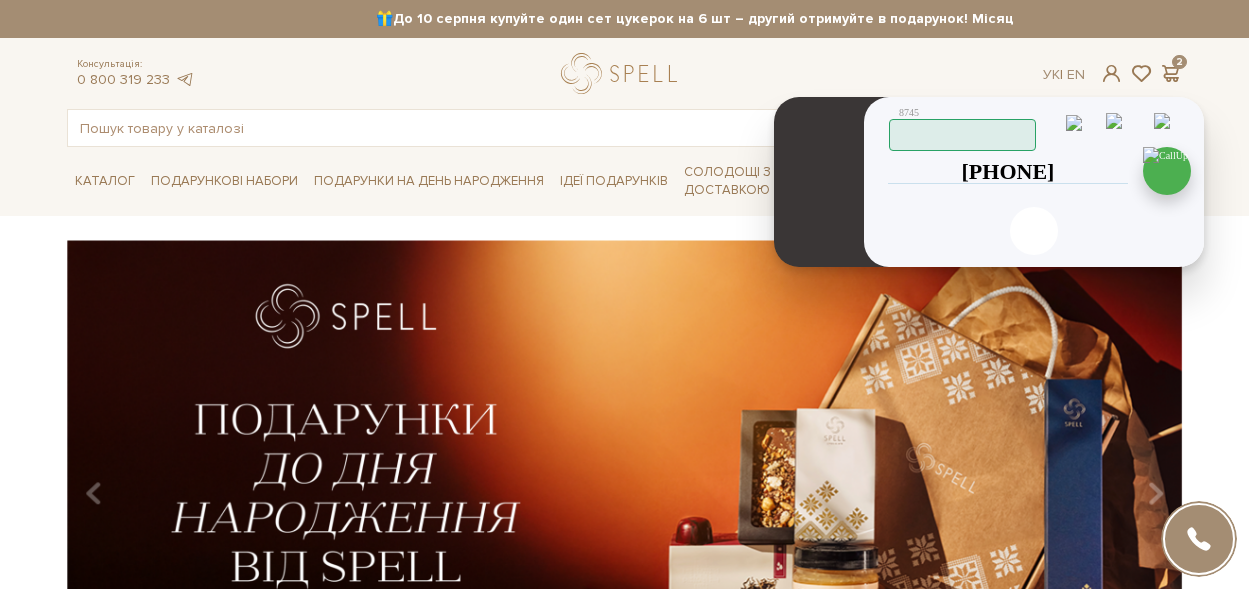 click at bounding box center (1167, 171) 